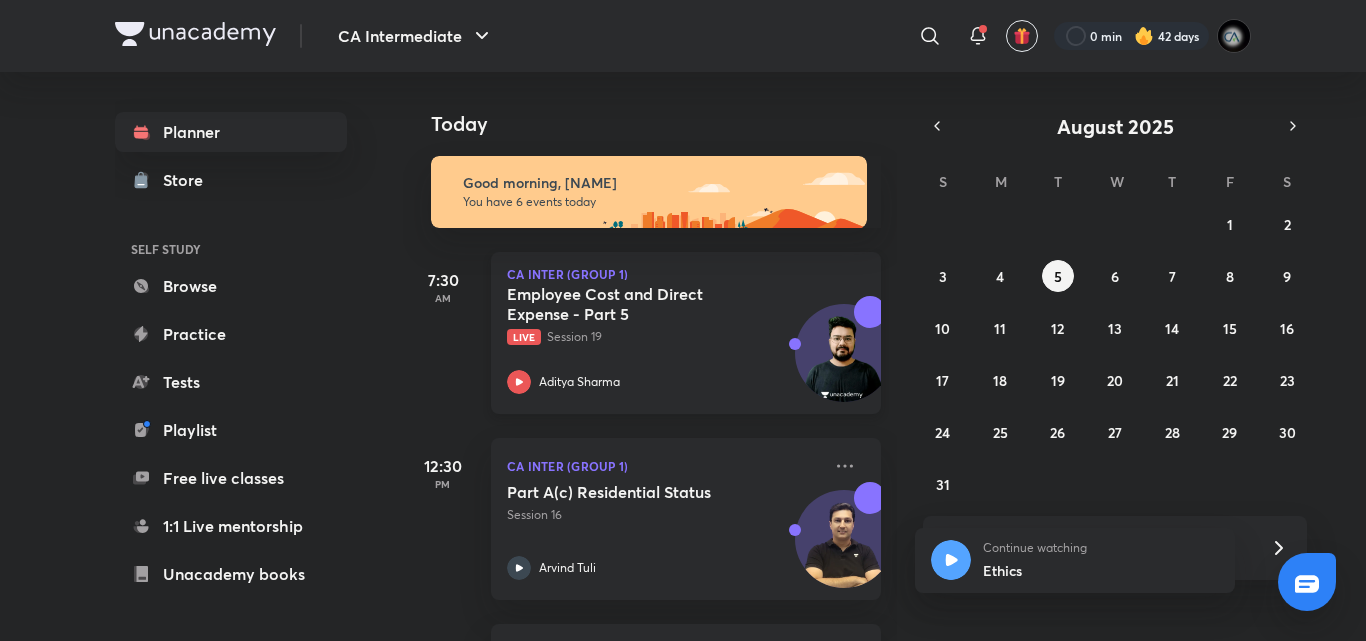 scroll, scrollTop: 0, scrollLeft: 0, axis: both 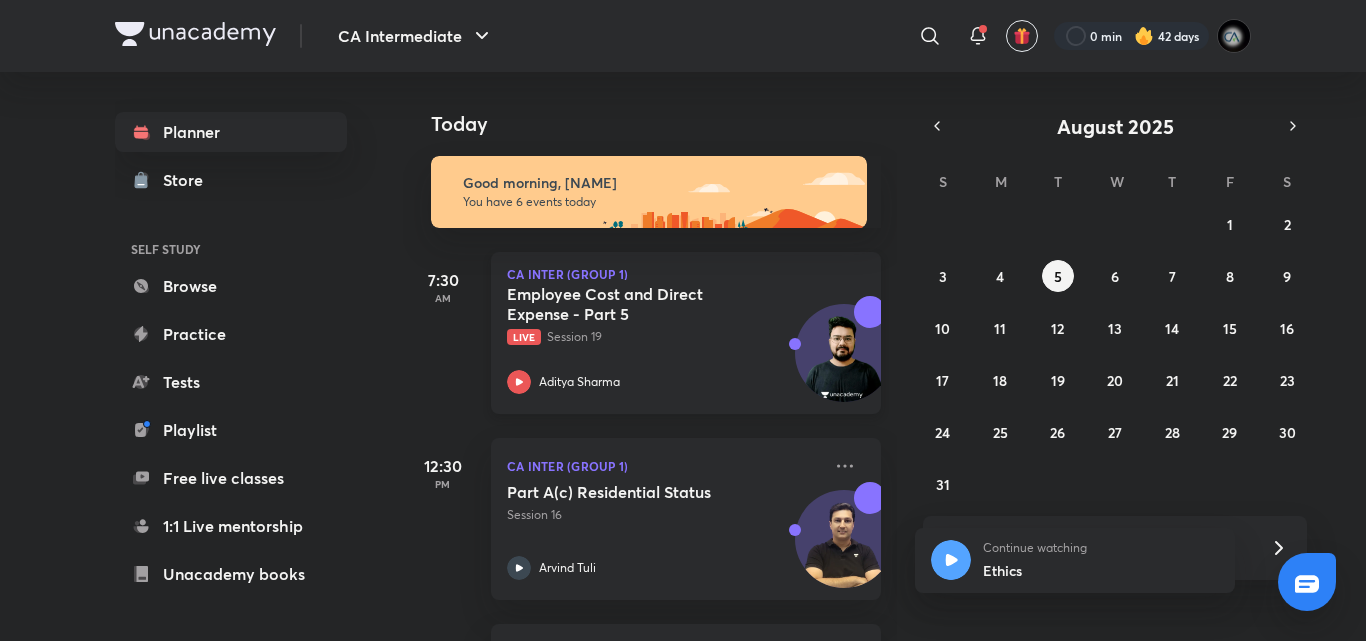 click on "Employee Cost and Direct Expense - Part 5 Live Session 19" at bounding box center [664, 315] 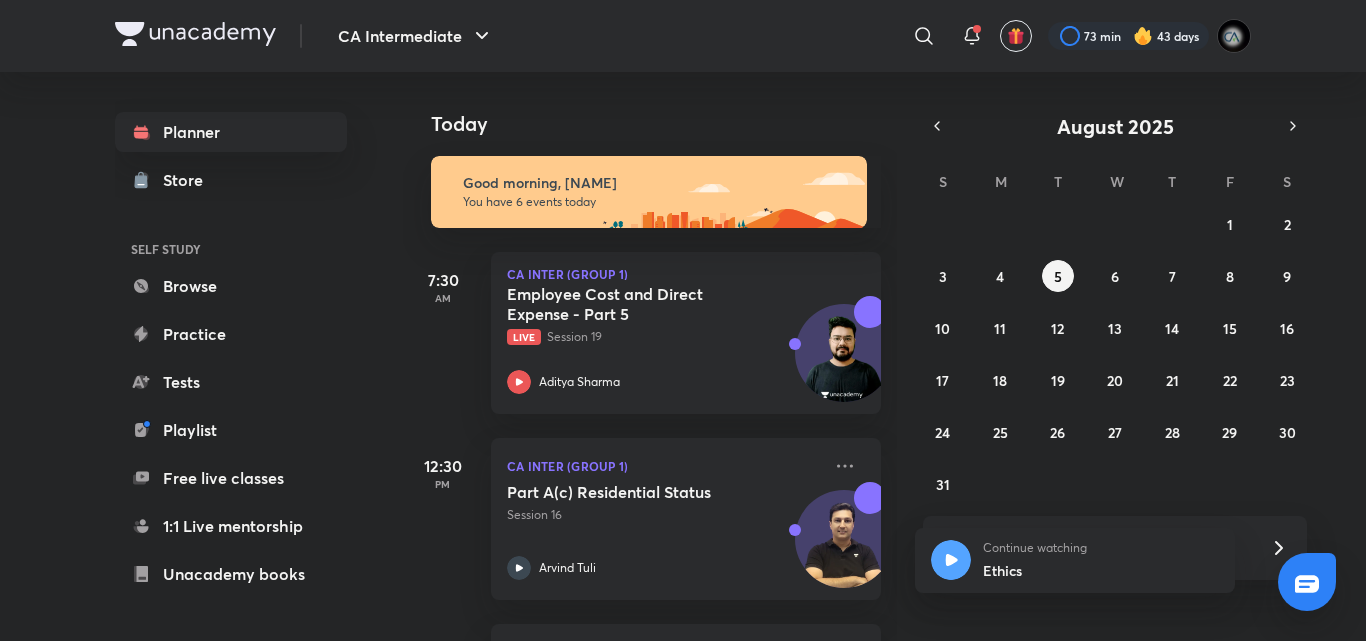 scroll, scrollTop: 0, scrollLeft: 0, axis: both 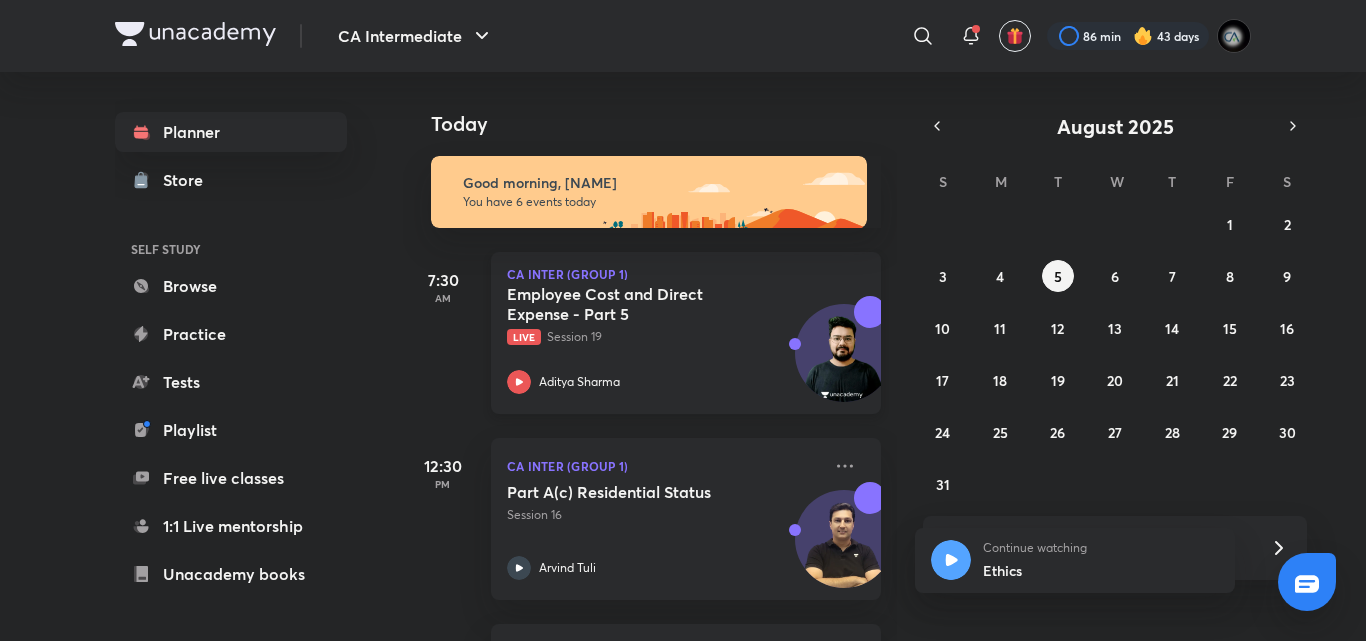 click on "Live Session 19" at bounding box center (664, 337) 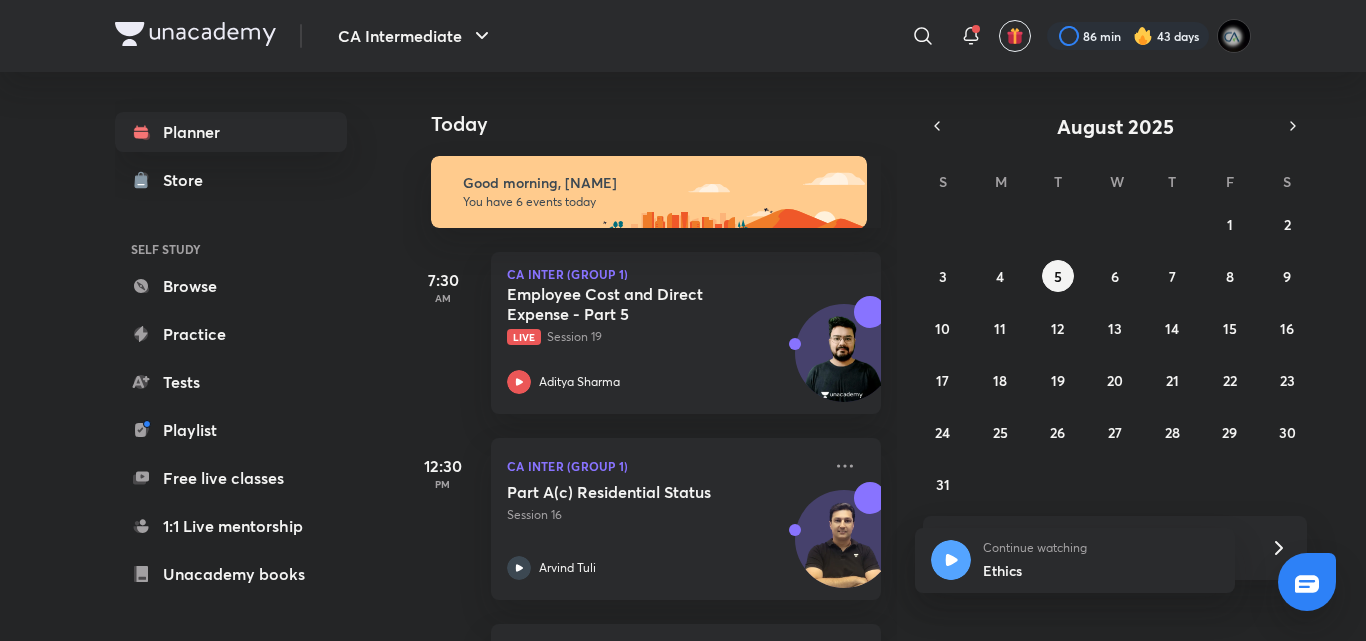 scroll, scrollTop: 485, scrollLeft: 0, axis: vertical 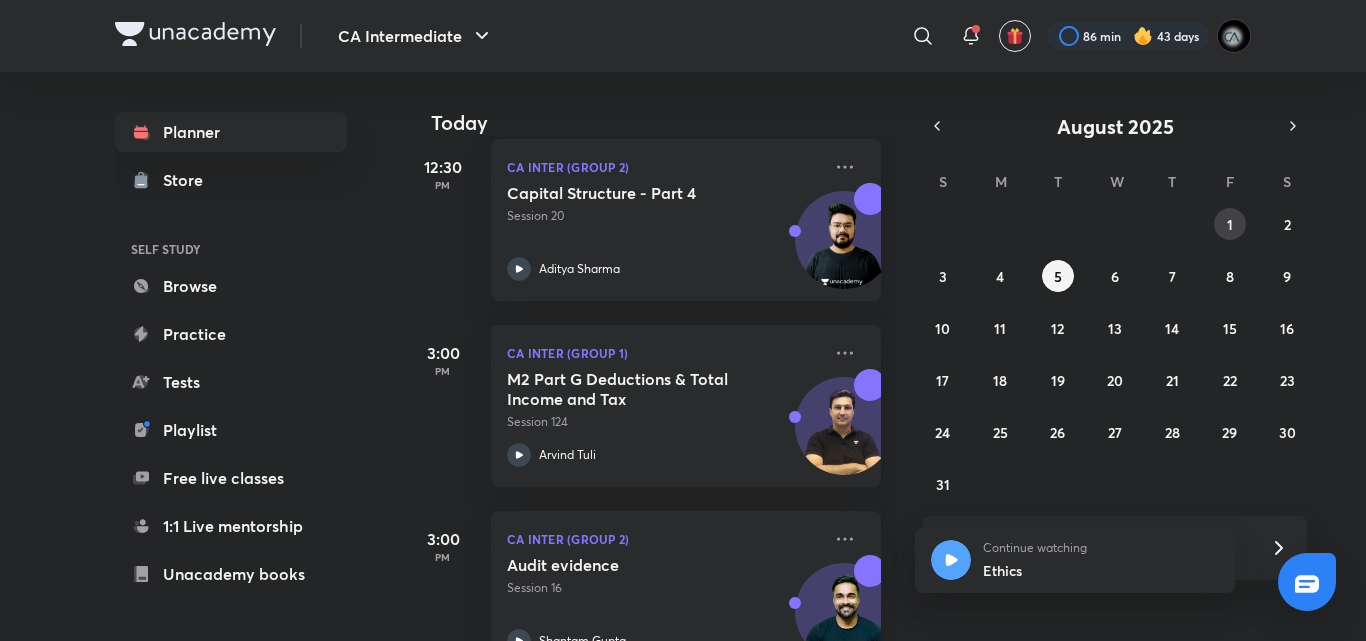 click on "1" at bounding box center [1230, 224] 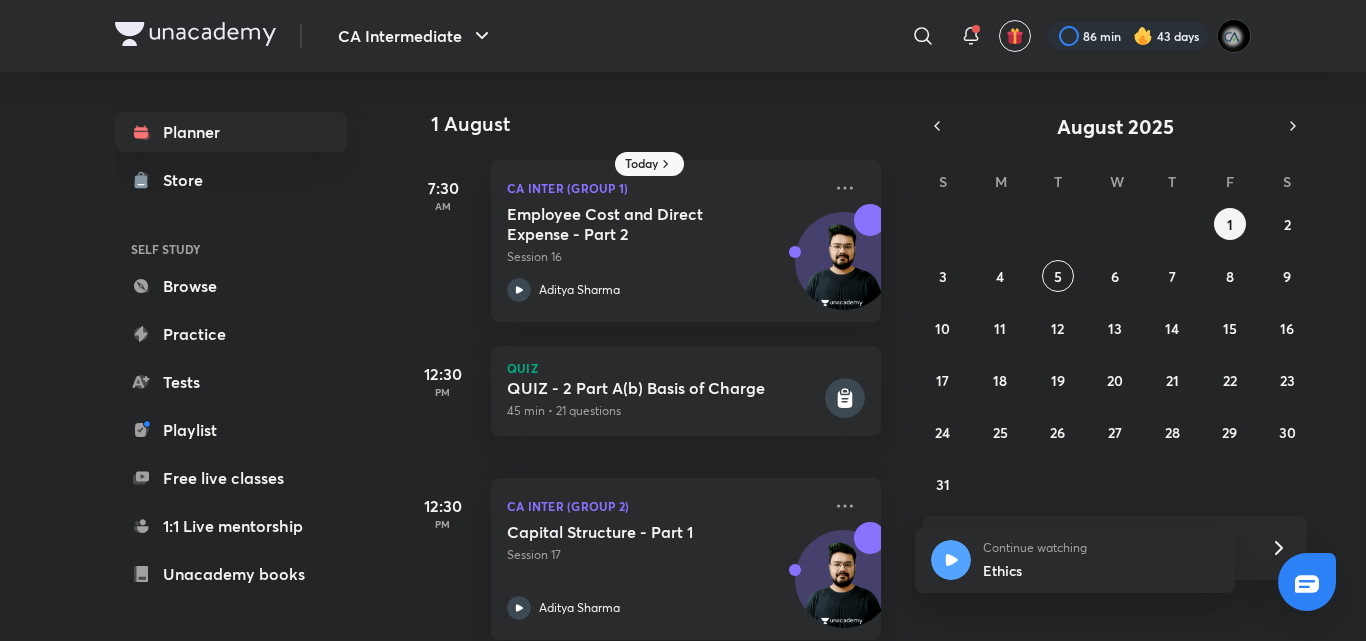 click on "7:30 AM CA Inter (Group 1) Employee Cost and Direct Expense - Part 2 Session 16 Aditya Sharma" at bounding box center (642, 229) 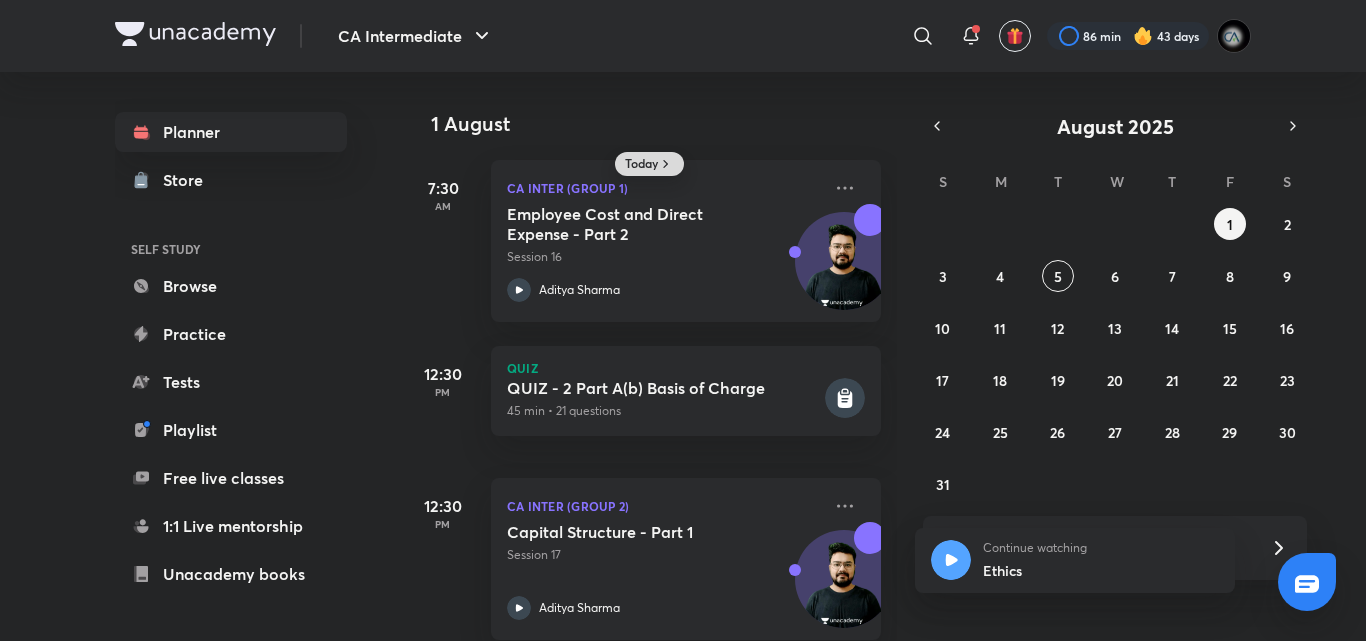 click on "Today" at bounding box center [641, 164] 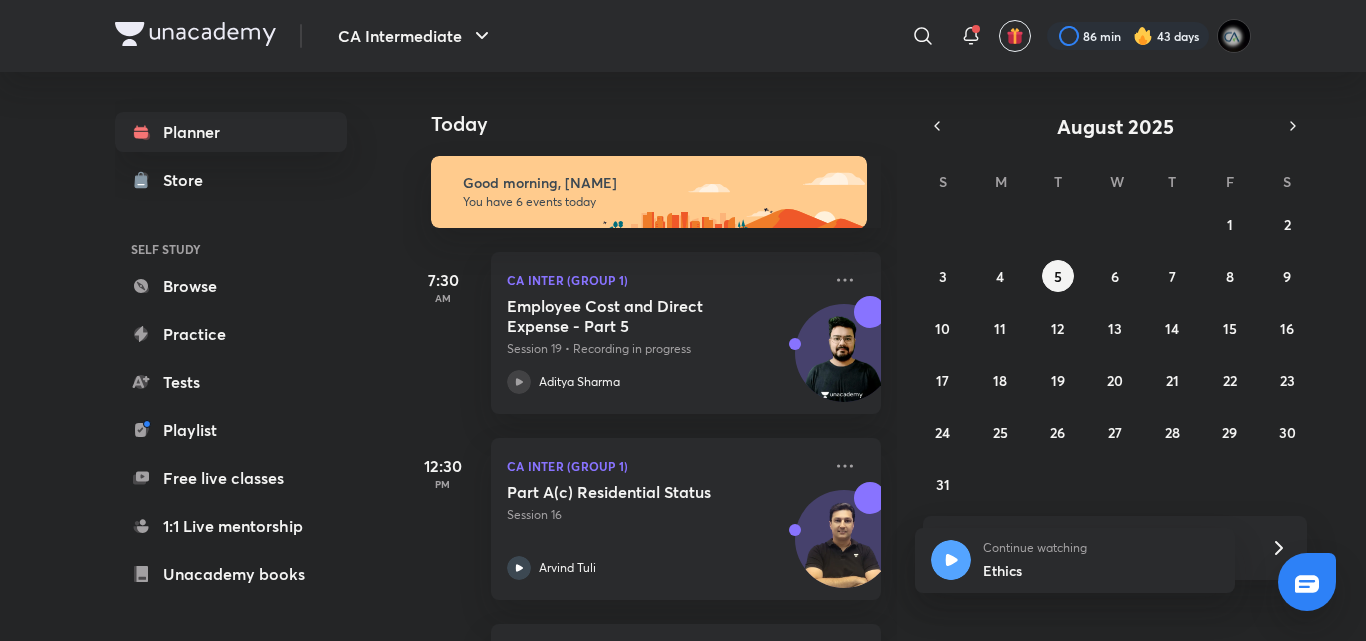 scroll, scrollTop: 485, scrollLeft: 0, axis: vertical 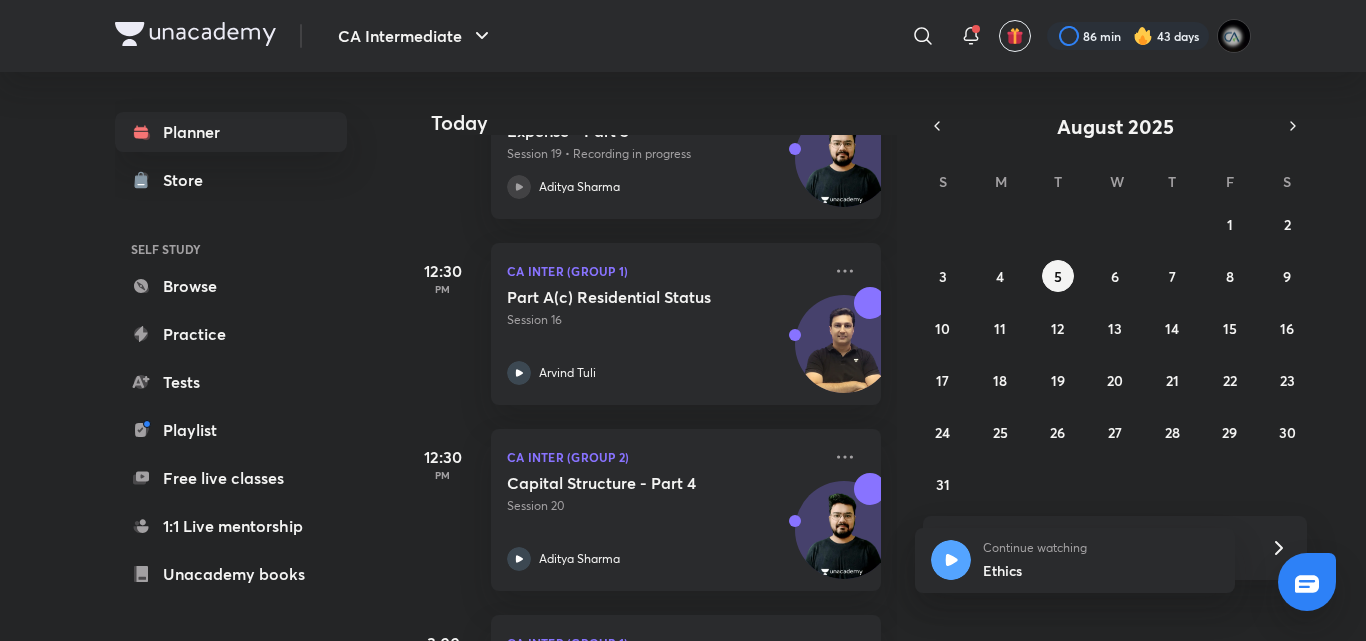 click on "Today Good morning, poojita You have 6 events today 7:30 AM CA Inter (Group 1) Employee Cost and Direct Expense - Part 5 Session 19 • Recording in progress Aditya Sharma 12:30 PM CA Inter (Group 1) Part A(c) Residential Status Session 16 Arvind Tuli 12:30 PM CA Inter (Group 2) Capital Structure - Part 4 Session 20 Aditya Sharma 3:00 PM CA Inter (Group 1) M2 Part G Deductions & Total Income and Tax Session 124 Arvind Tuli 3:00 PM CA Inter (Group 2) Audit evidence Session 16 Shantam Gupta 7:00 PM Test FMSM | Full Syllabus 180 min • 10 questions" at bounding box center [882, 356] 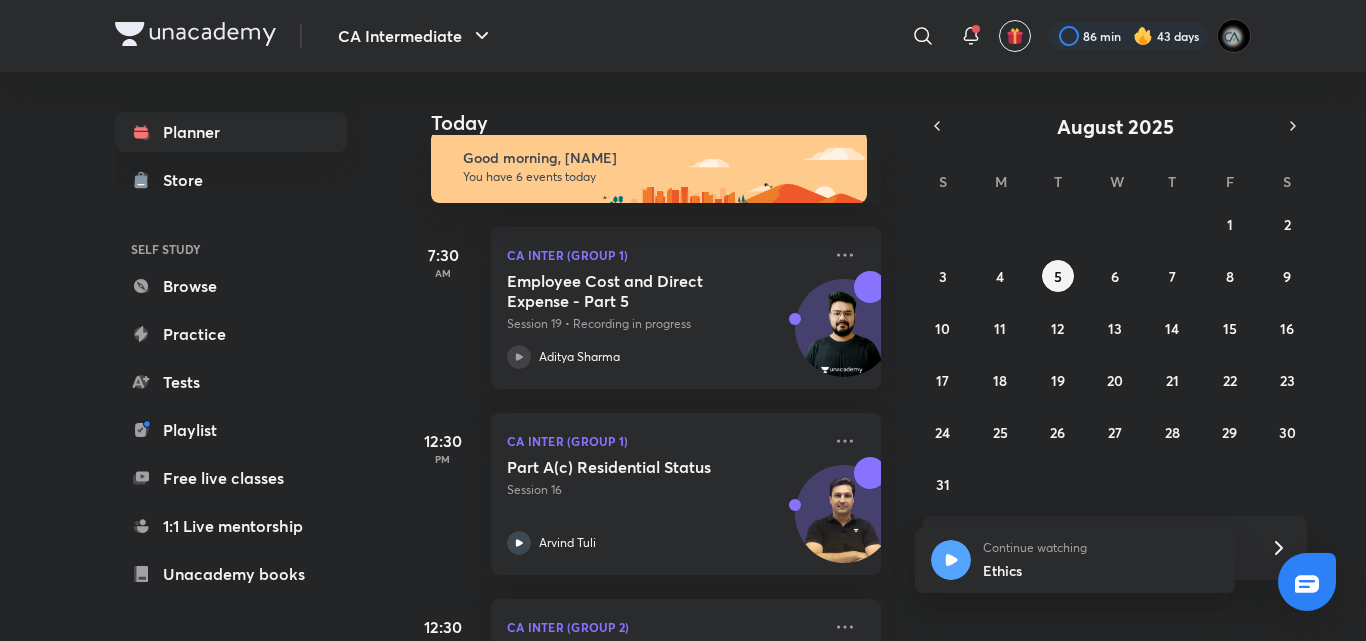 scroll, scrollTop: 0, scrollLeft: 0, axis: both 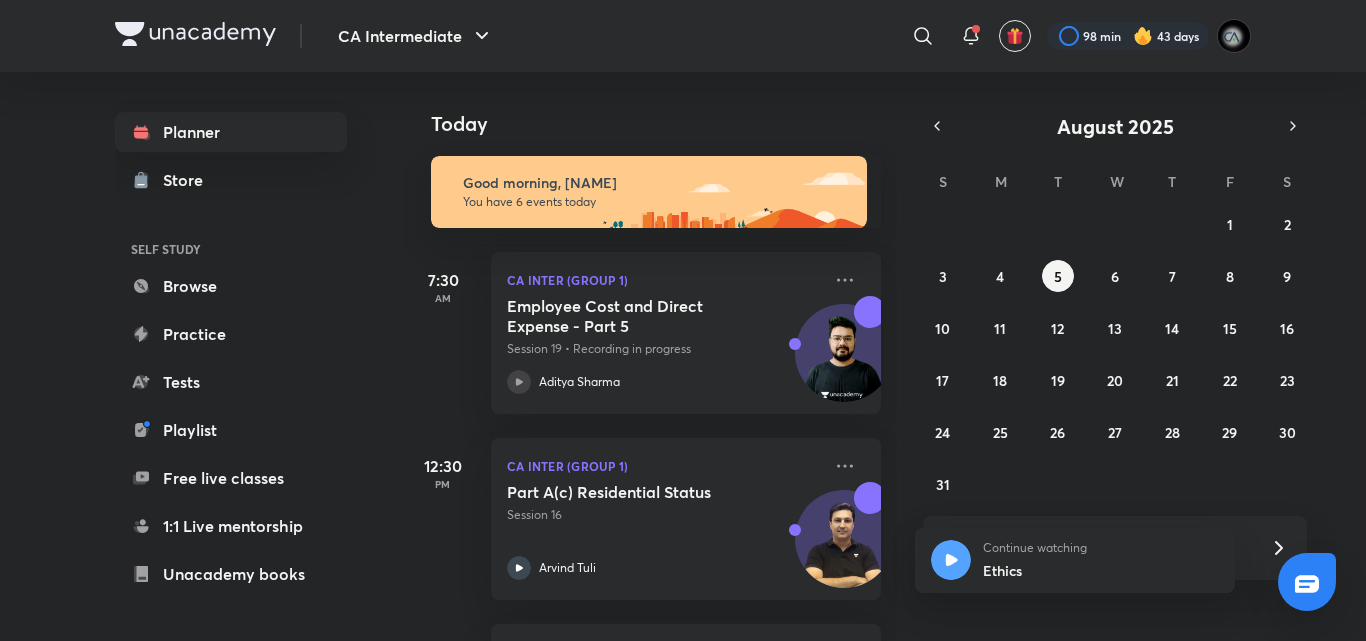 click on "Aditya Sharma" at bounding box center (579, 382) 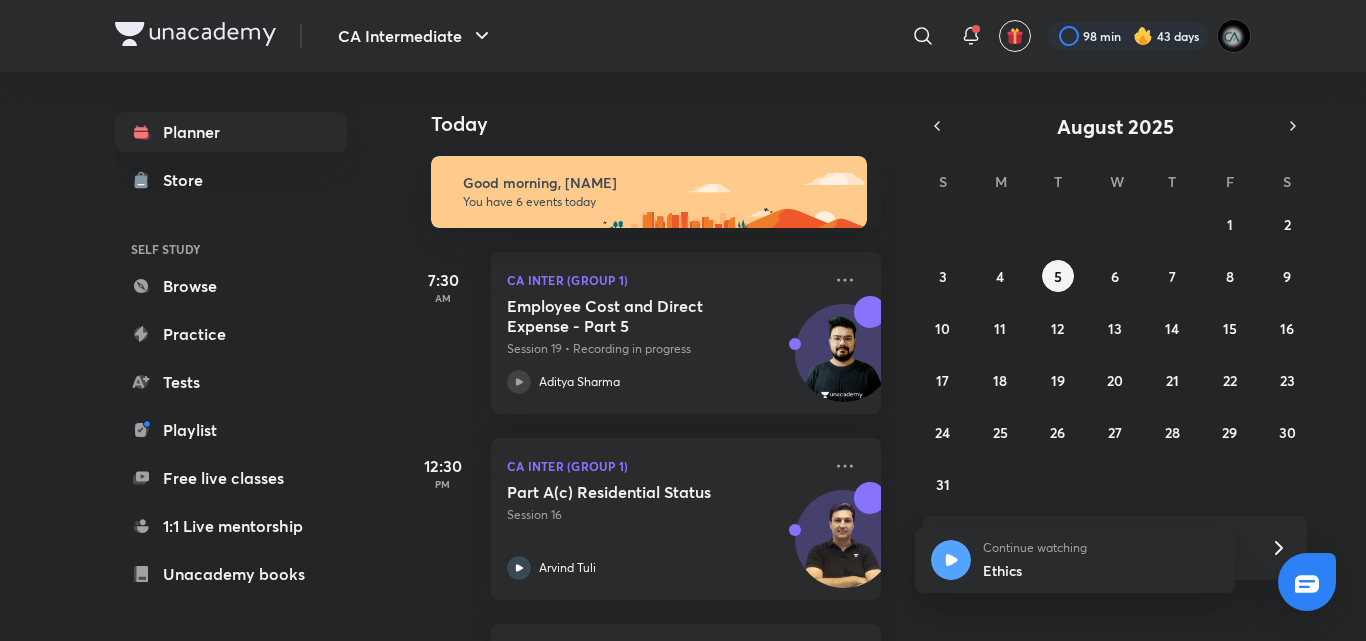 click on "Employee Cost and Direct Expense - Part 5" at bounding box center [631, 316] 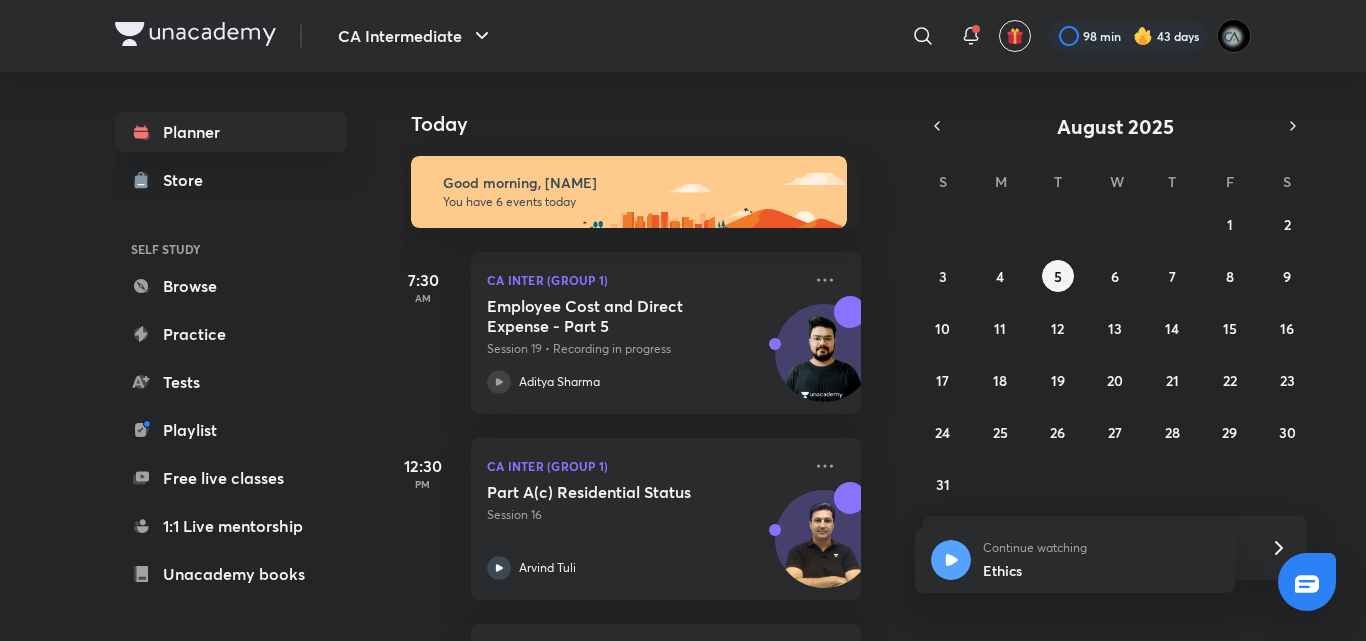 drag, startPoint x: 392, startPoint y: 462, endPoint x: 390, endPoint y: 483, distance: 21.095022 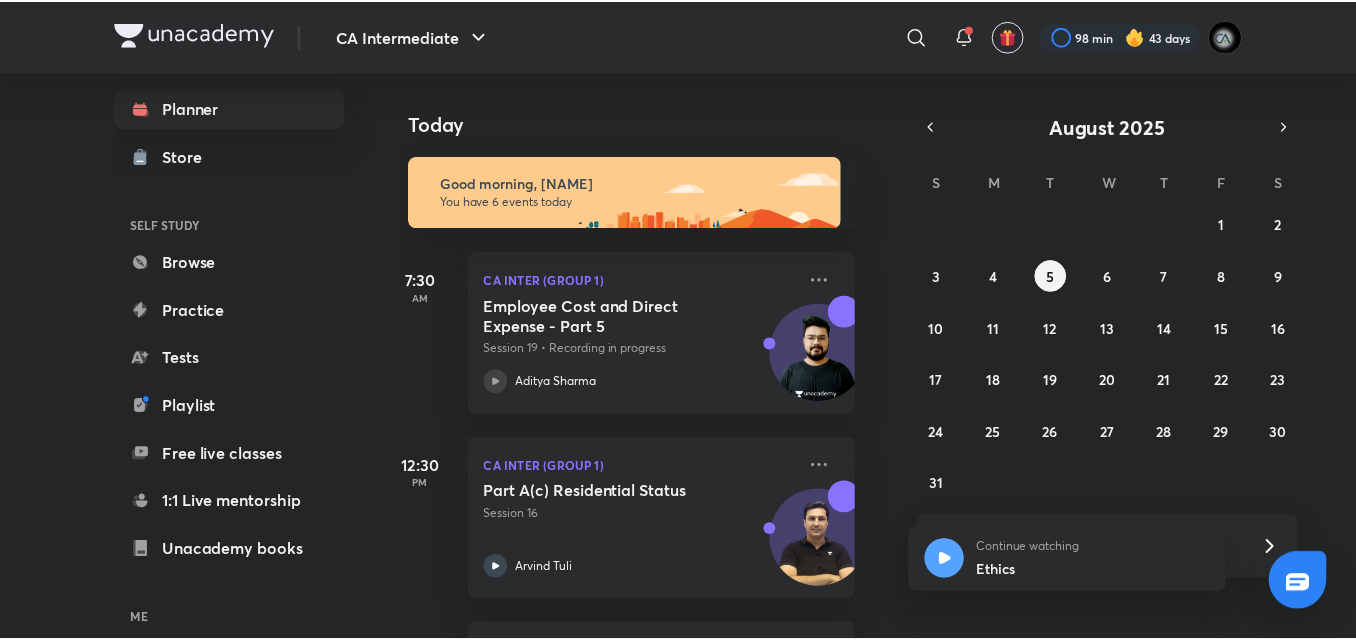 scroll, scrollTop: 0, scrollLeft: 0, axis: both 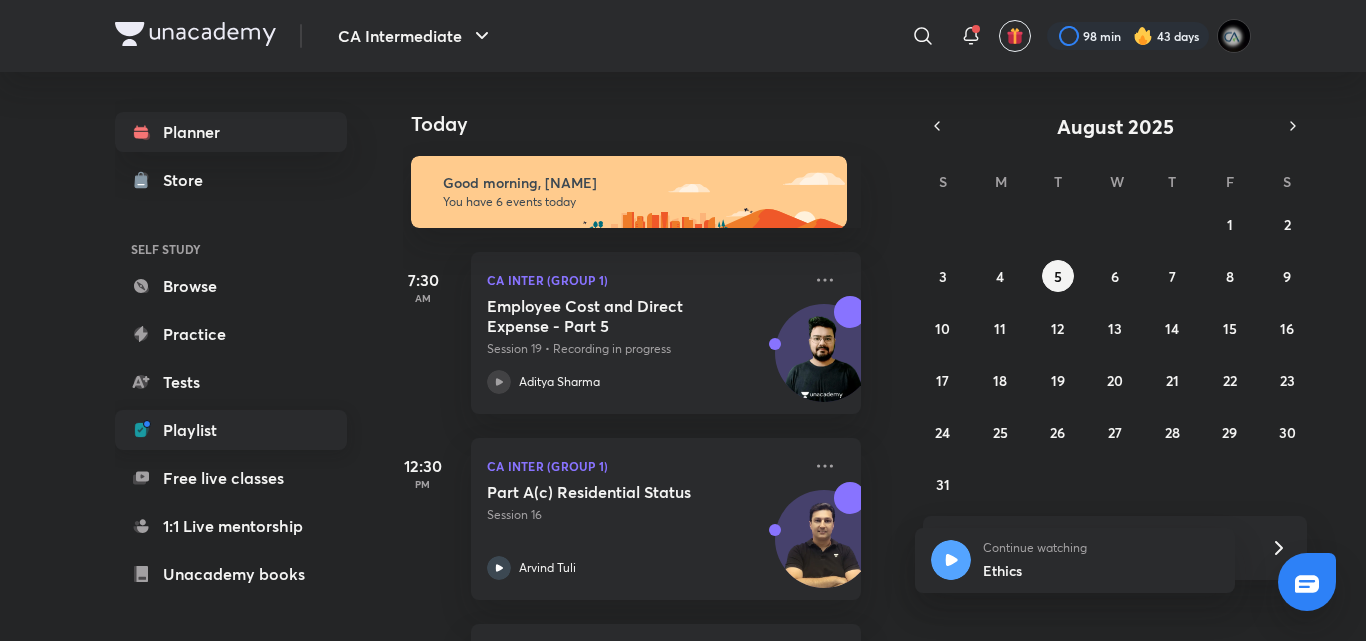 click on "Playlist" at bounding box center [231, 430] 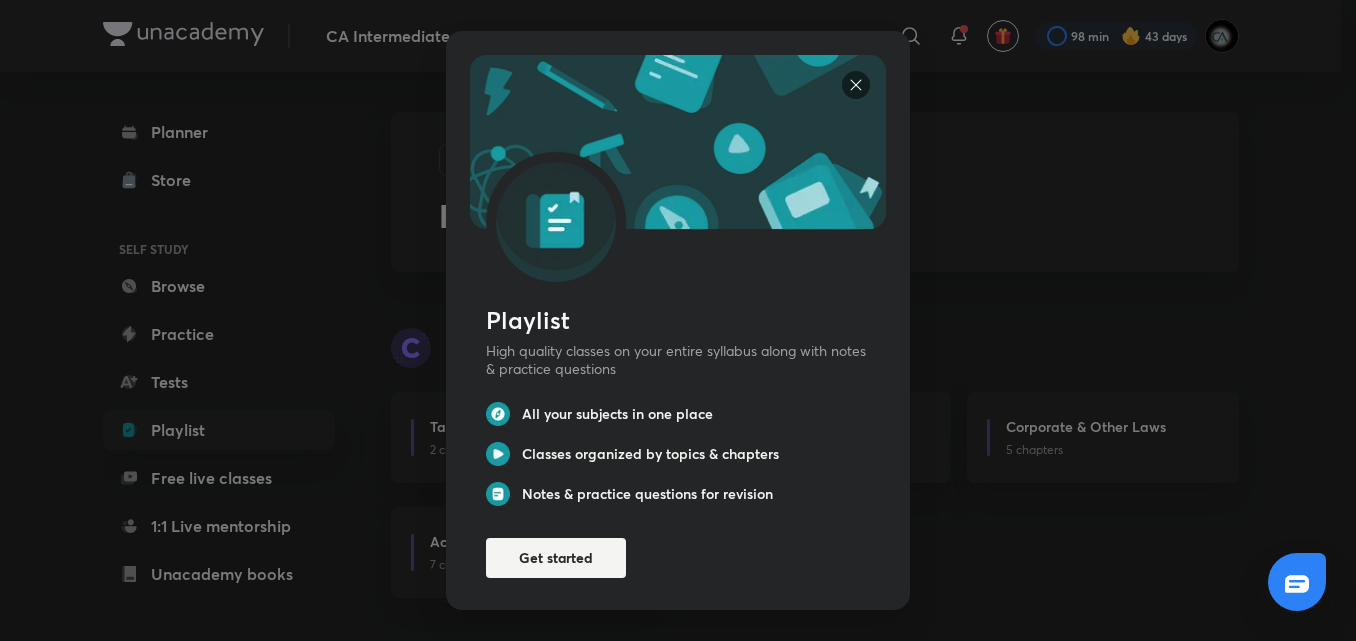 scroll, scrollTop: 0, scrollLeft: 0, axis: both 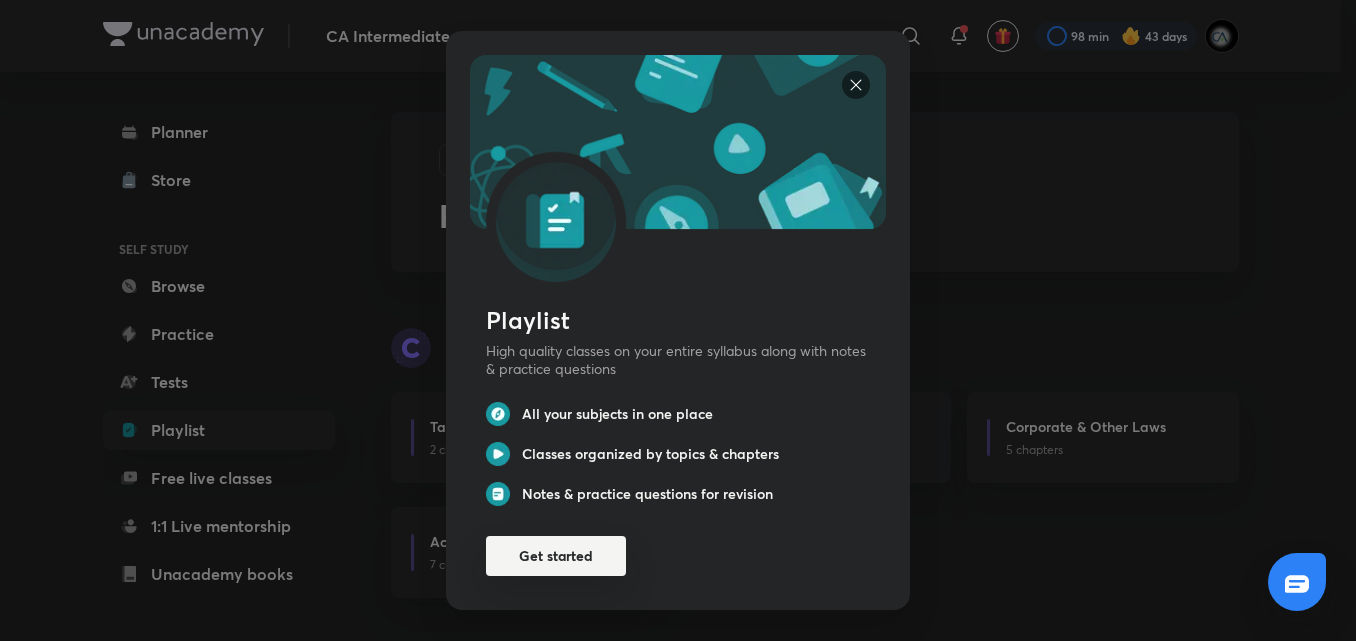 click on "Get started" at bounding box center [556, 556] 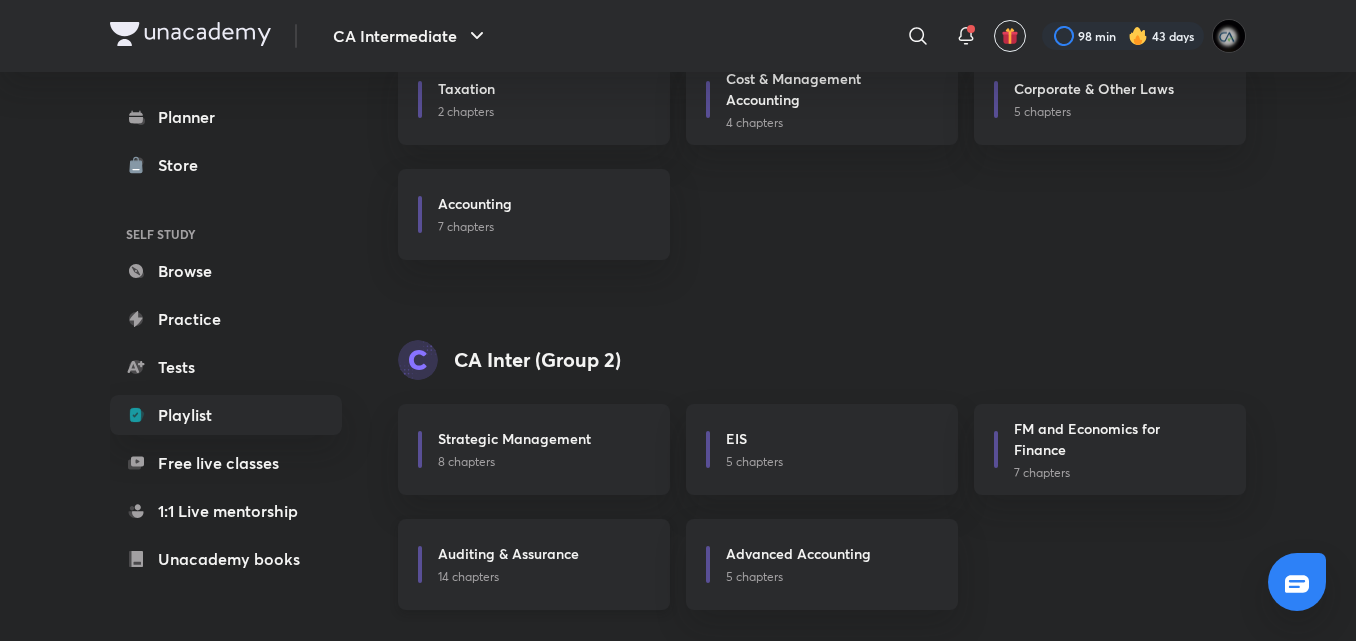 scroll, scrollTop: 343, scrollLeft: 0, axis: vertical 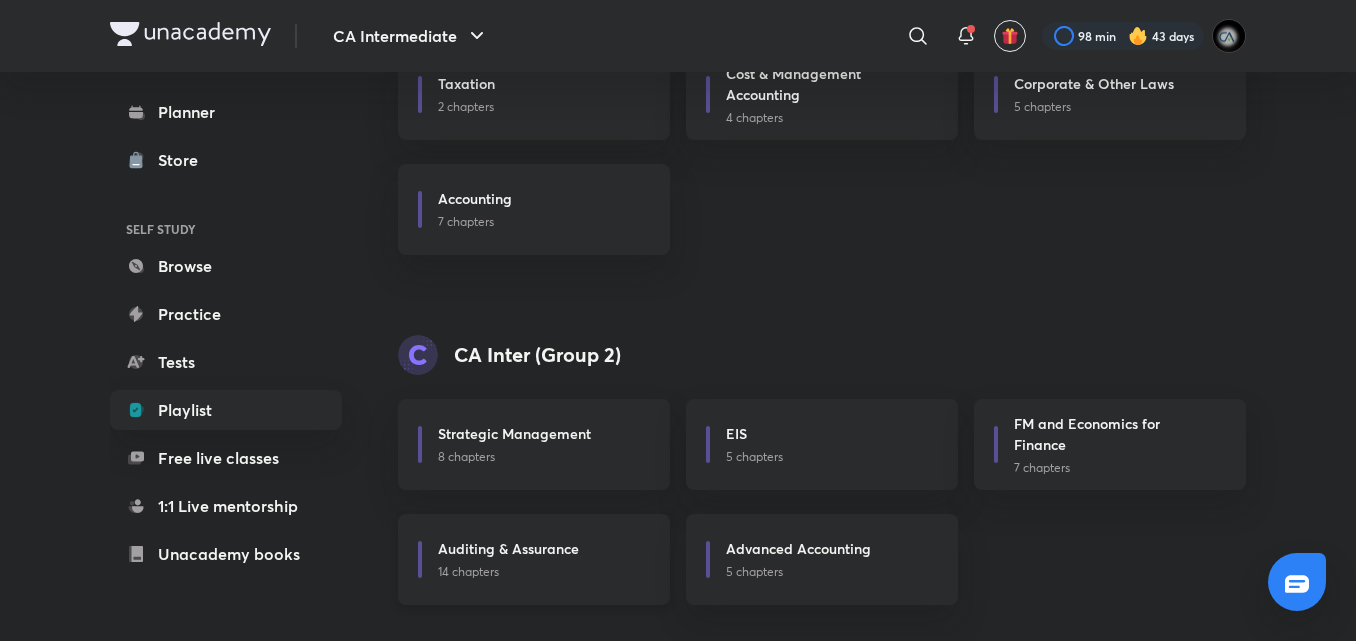 click on "Auditing & Assurance" at bounding box center (508, 548) 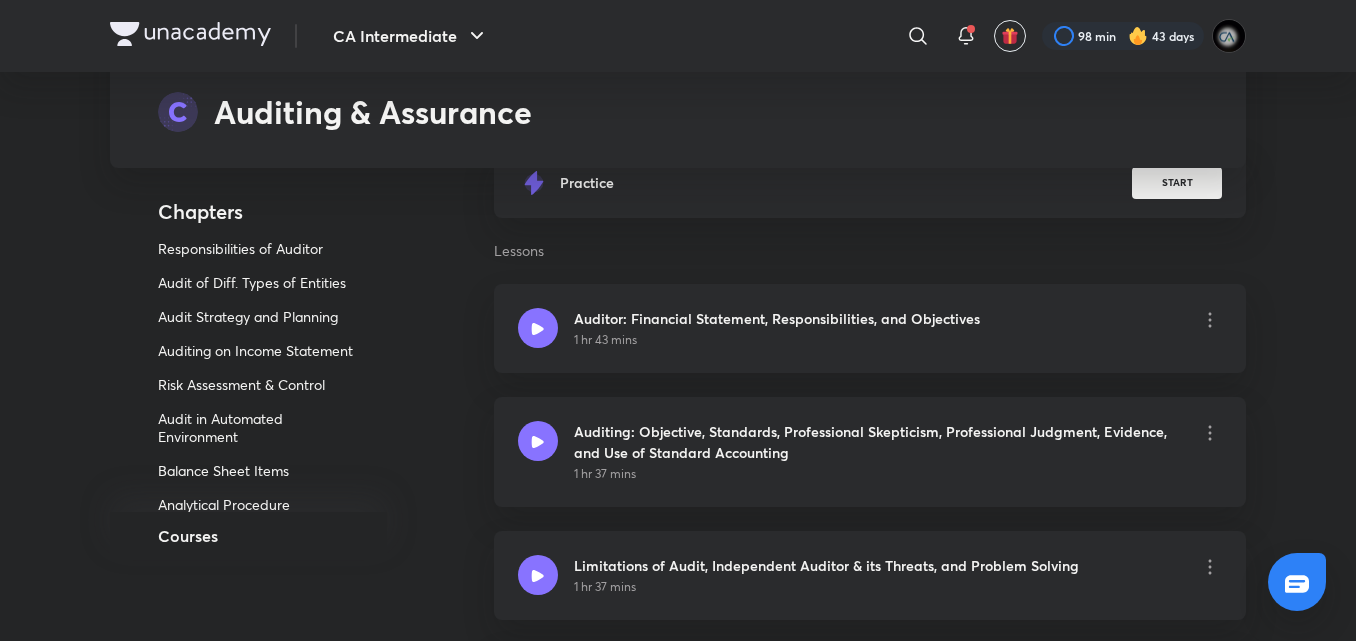 scroll, scrollTop: 320, scrollLeft: 0, axis: vertical 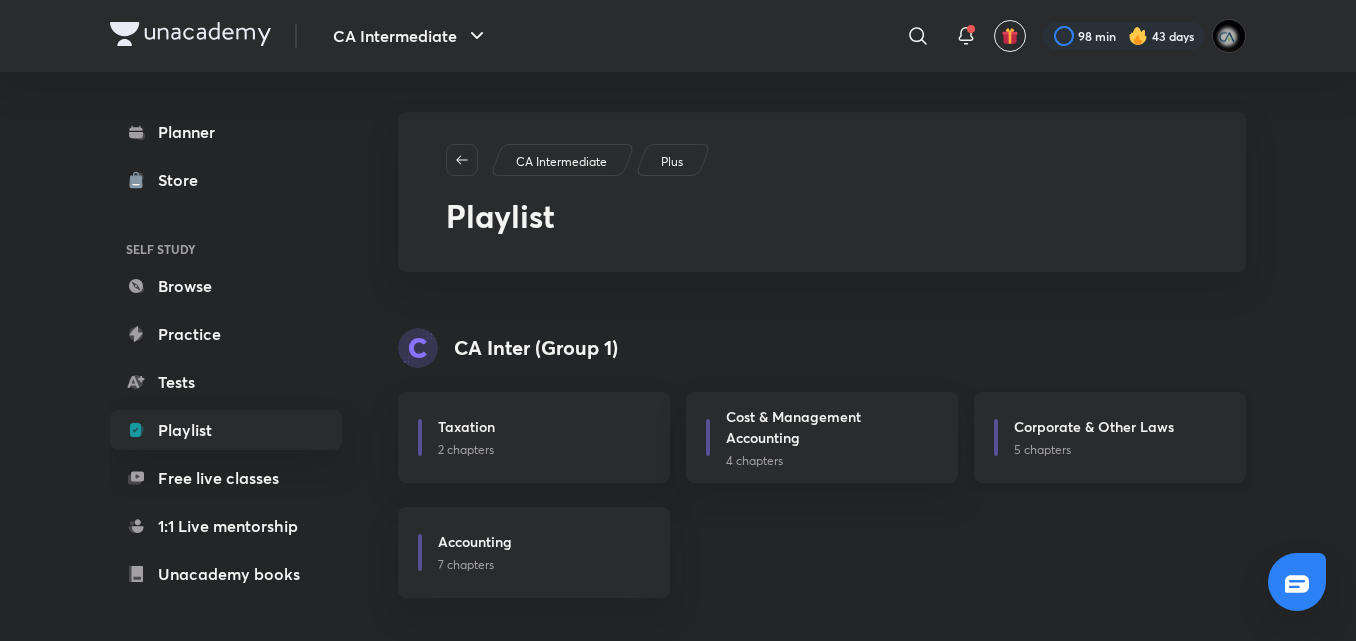 click on "Corporate & Other Laws" at bounding box center (1094, 426) 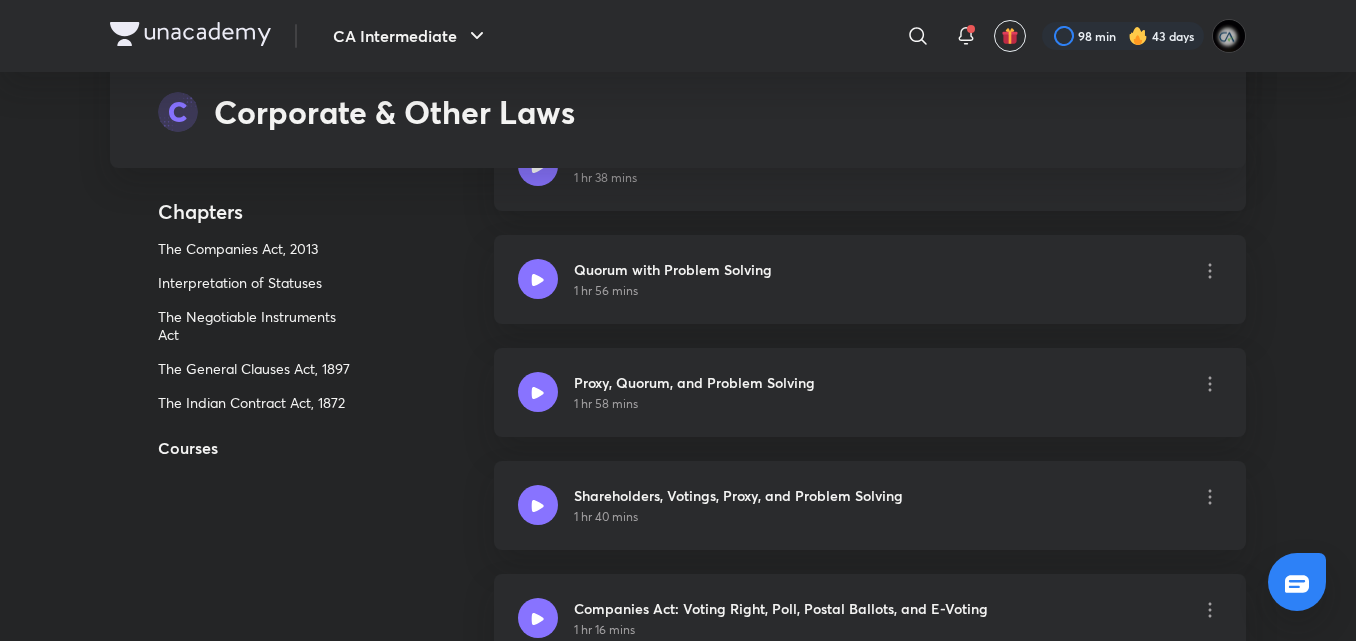 scroll, scrollTop: 920, scrollLeft: 0, axis: vertical 